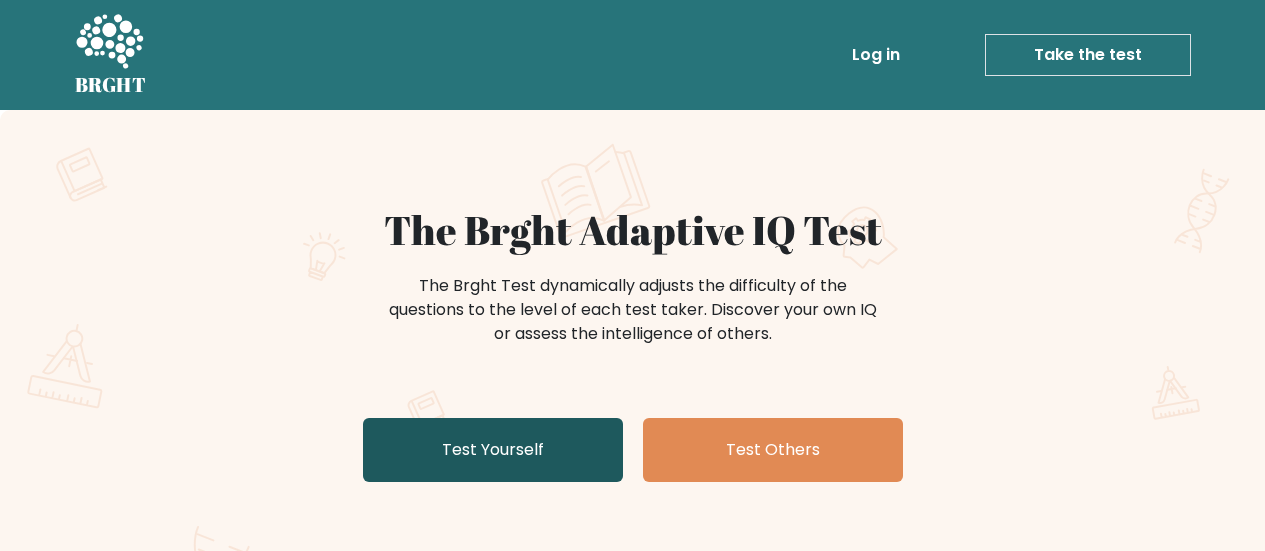 scroll, scrollTop: 0, scrollLeft: 0, axis: both 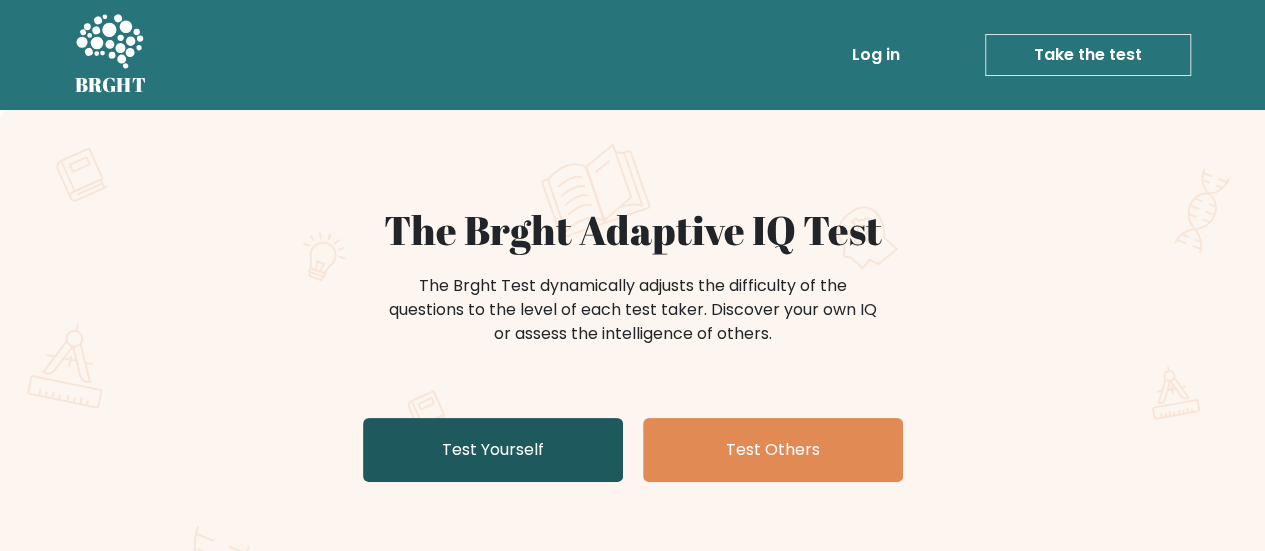click on "Test Yourself" at bounding box center (493, 450) 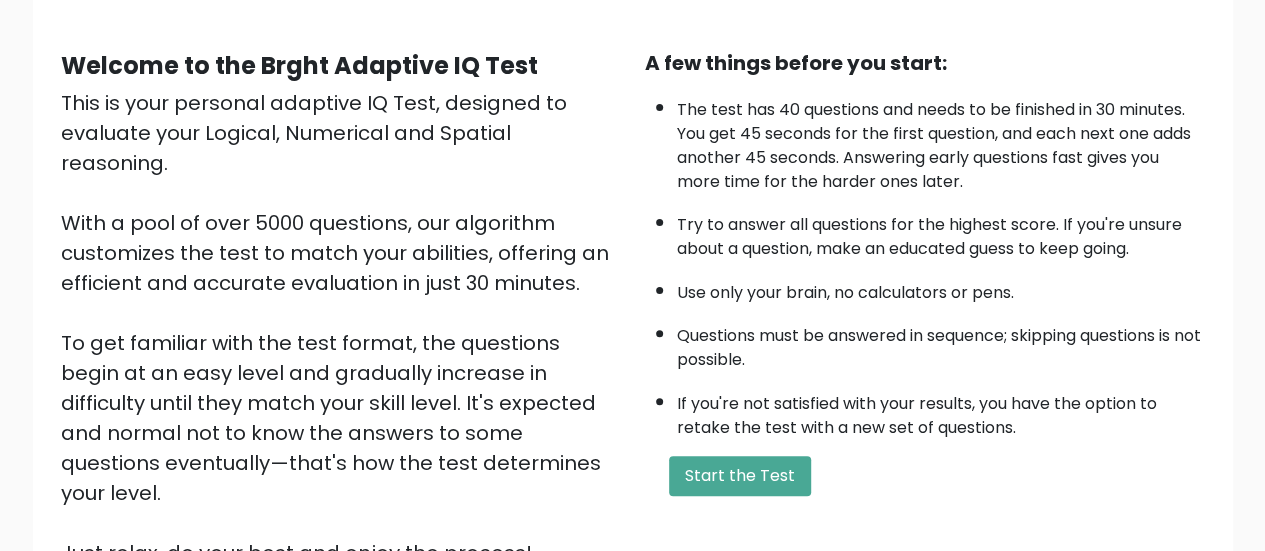 scroll, scrollTop: 200, scrollLeft: 0, axis: vertical 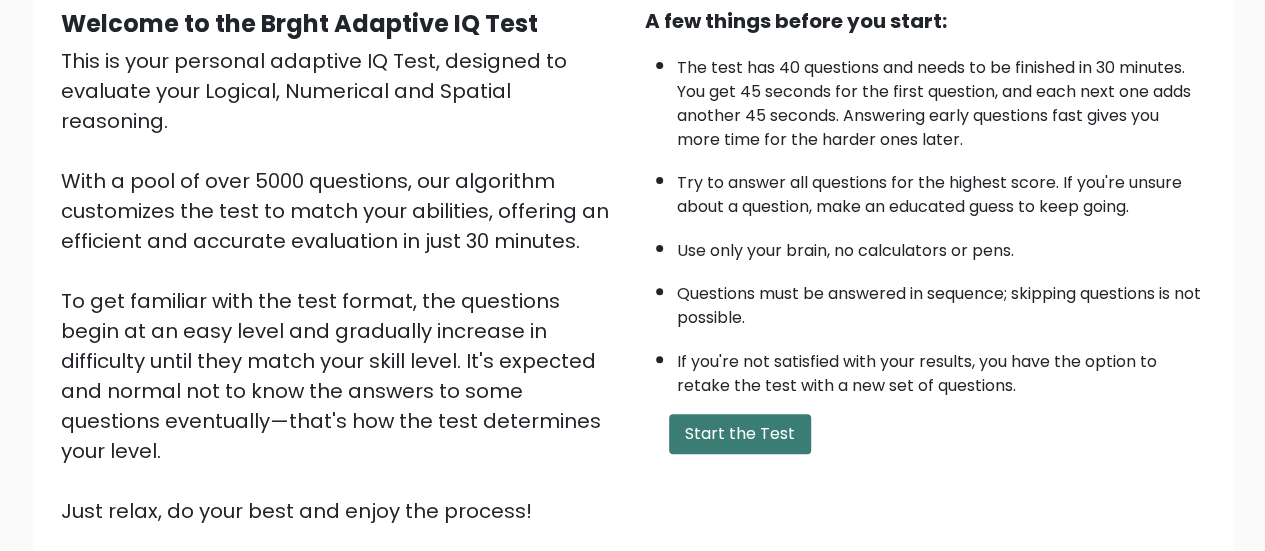click on "Start the Test" at bounding box center (740, 434) 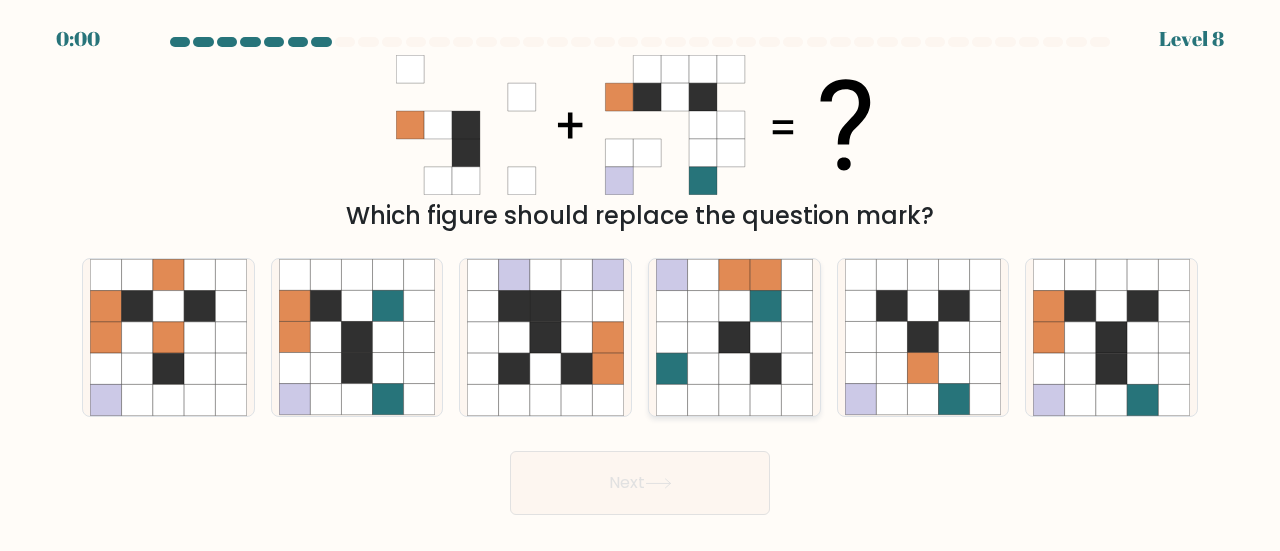 scroll, scrollTop: 0, scrollLeft: 0, axis: both 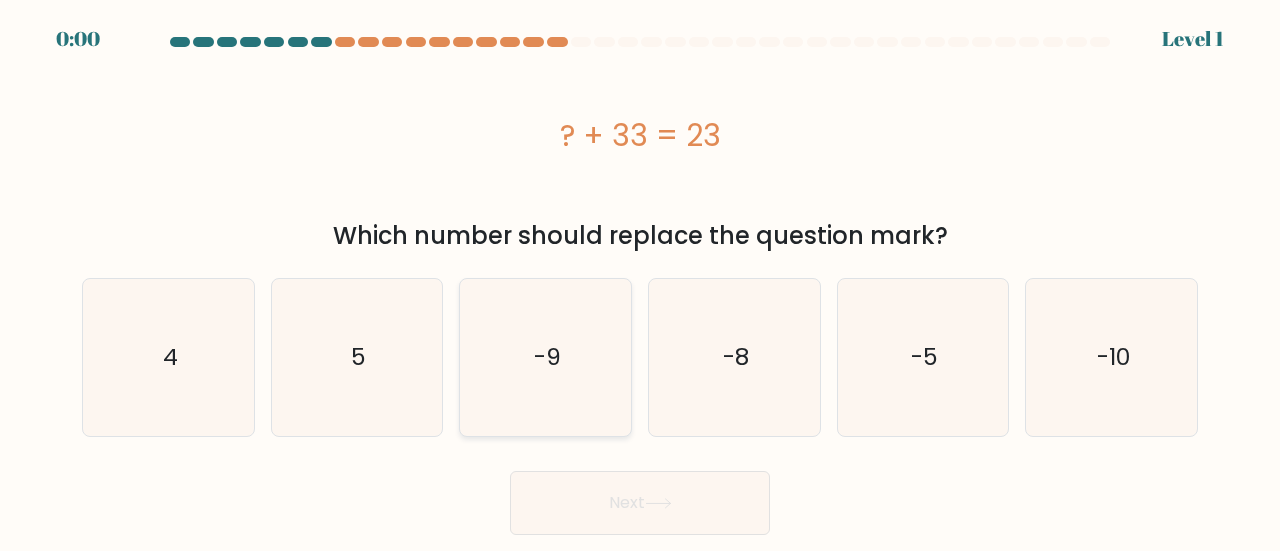 click on "-9" 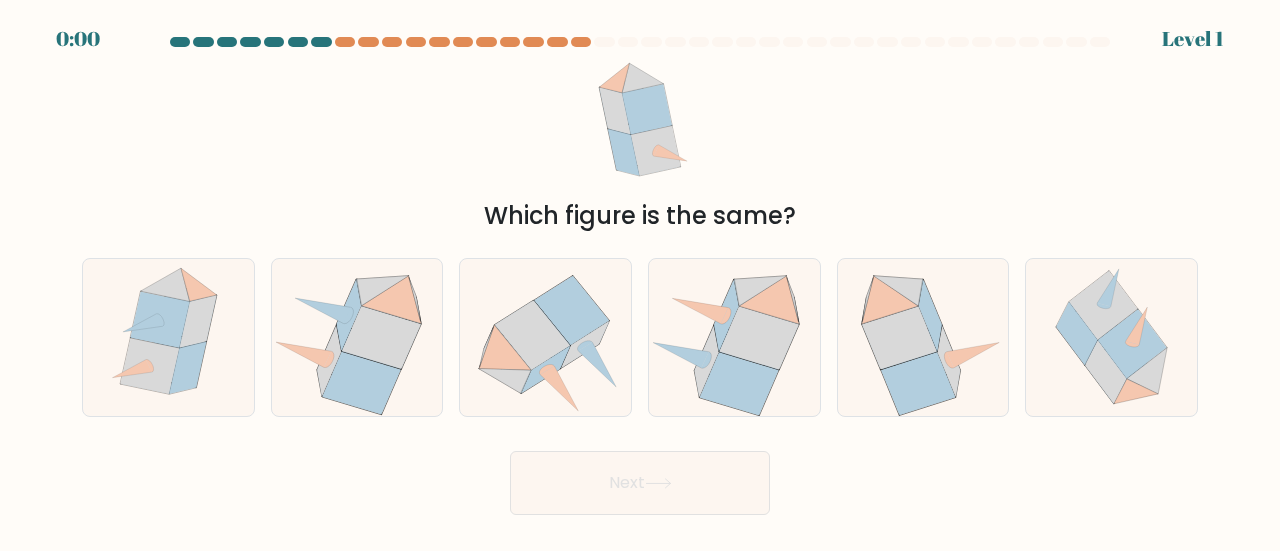 scroll, scrollTop: 0, scrollLeft: 0, axis: both 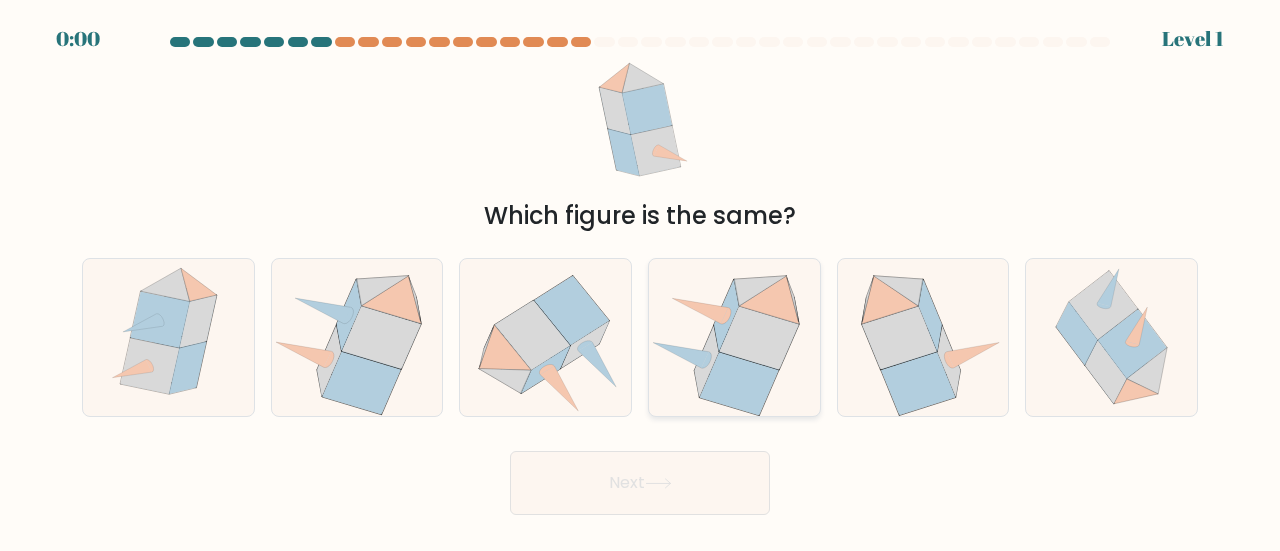 click 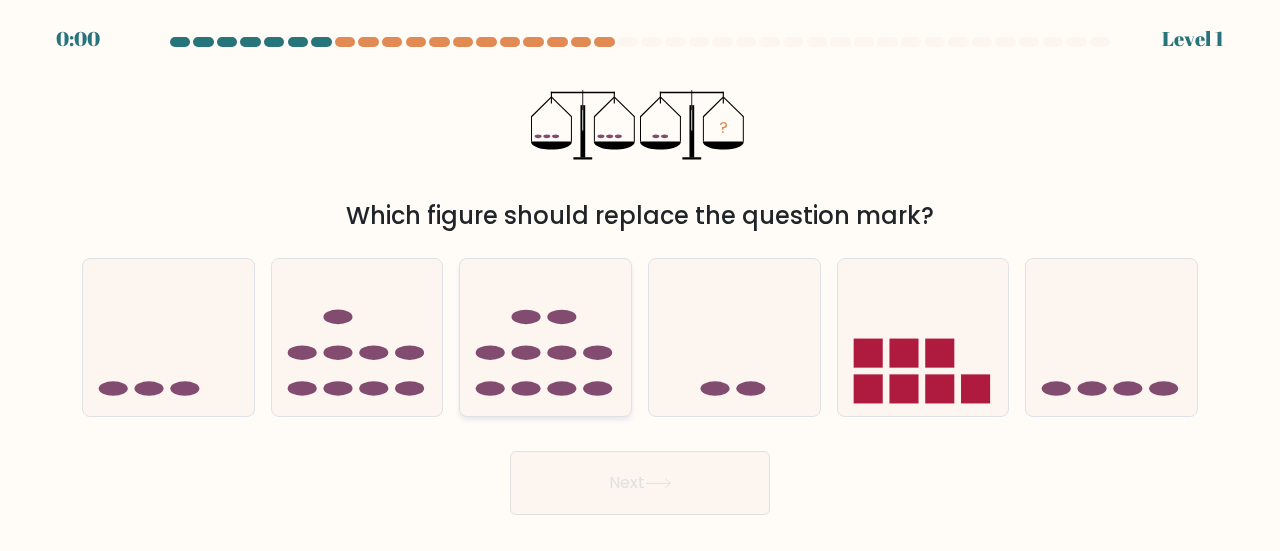 scroll, scrollTop: 0, scrollLeft: 0, axis: both 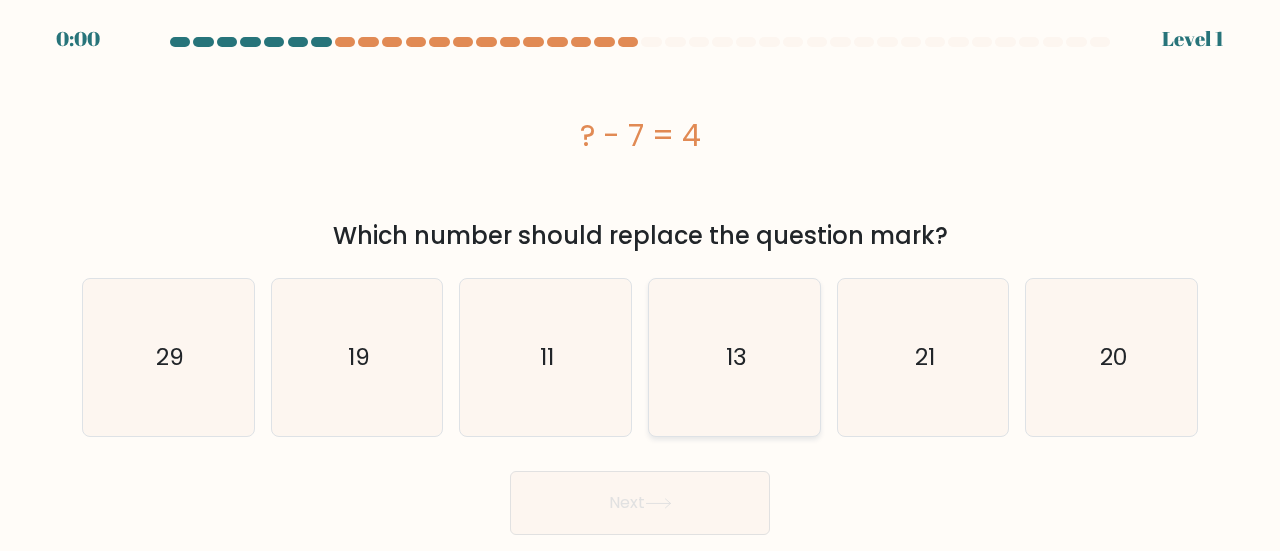 click on "13" 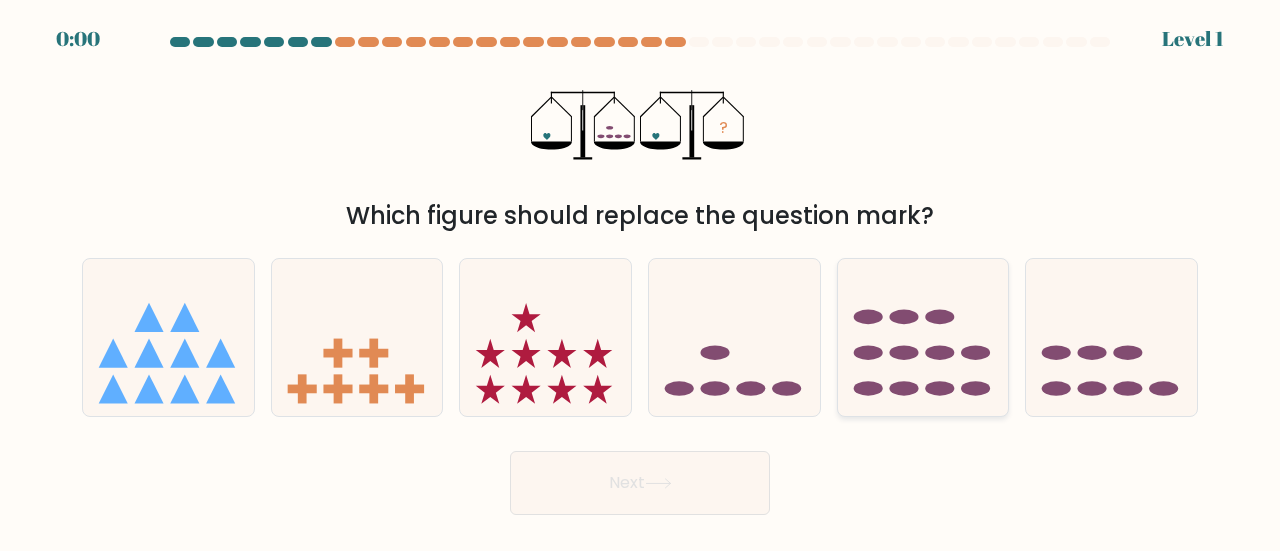scroll, scrollTop: 0, scrollLeft: 0, axis: both 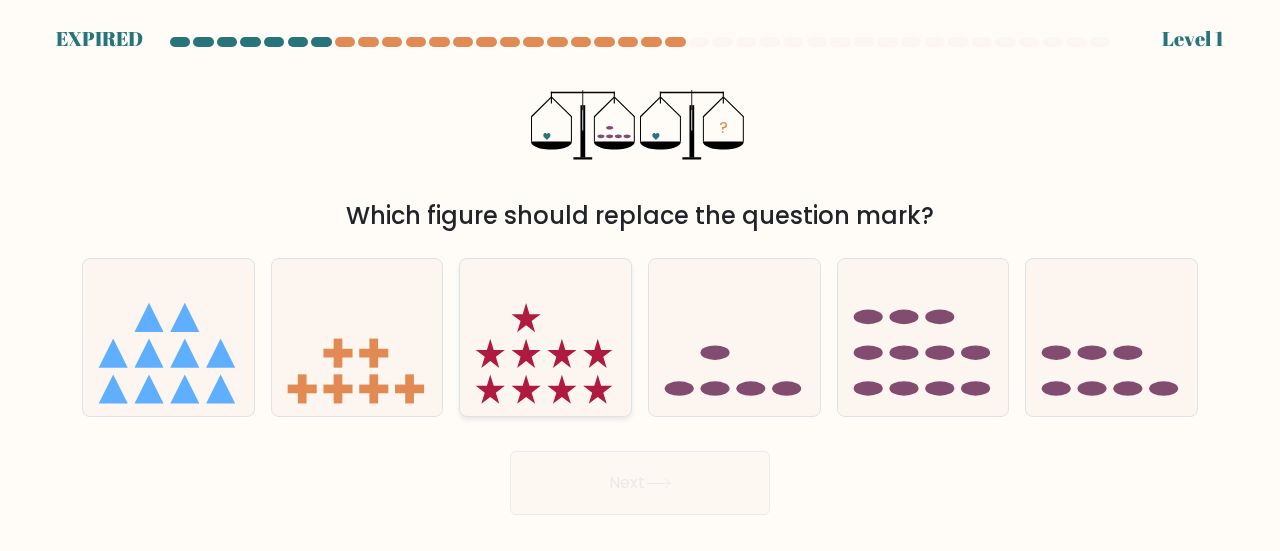 click 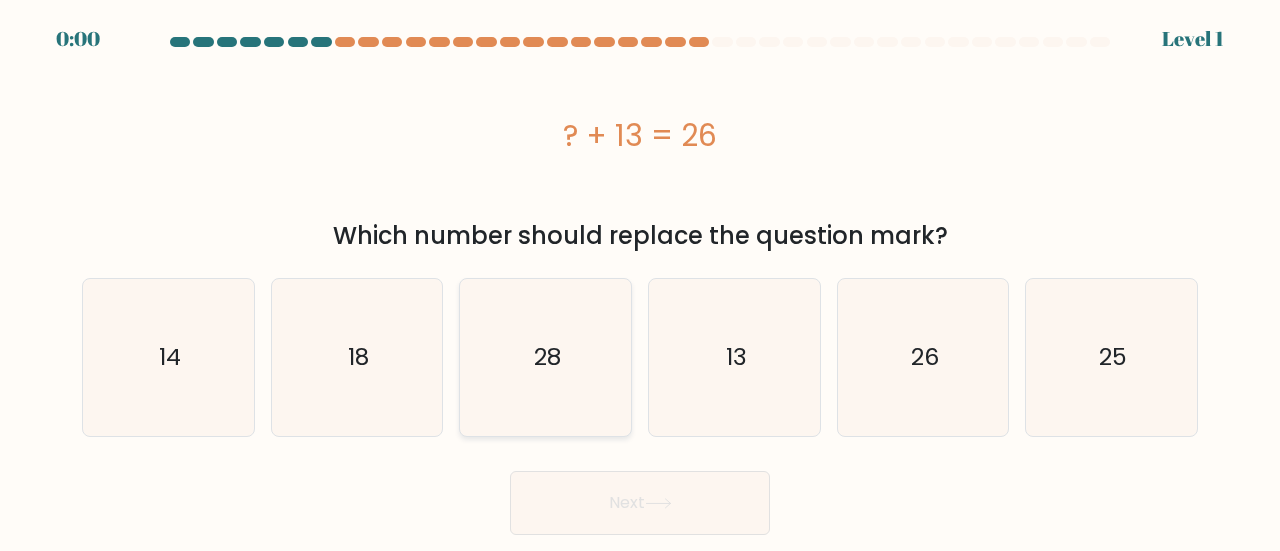 scroll, scrollTop: 0, scrollLeft: 0, axis: both 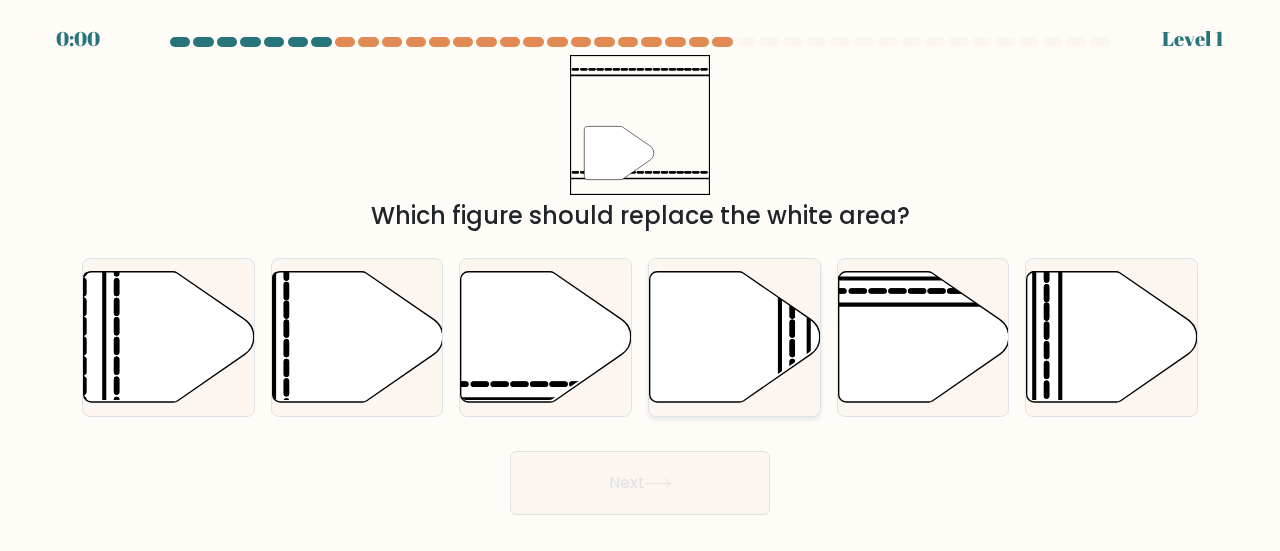 click 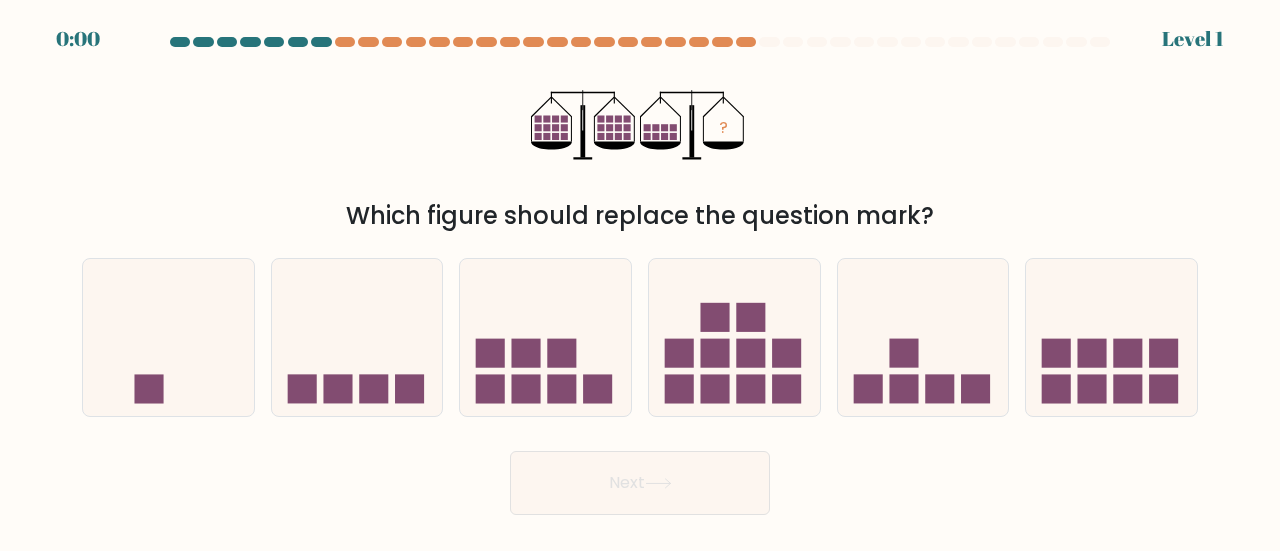 scroll, scrollTop: 0, scrollLeft: 0, axis: both 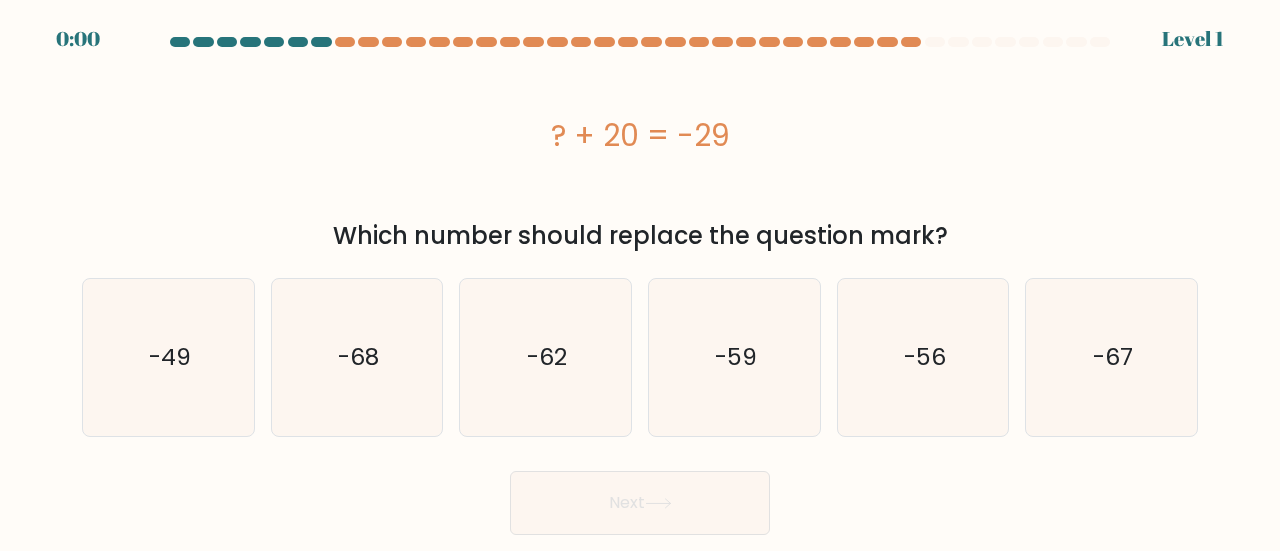 click on "-56" 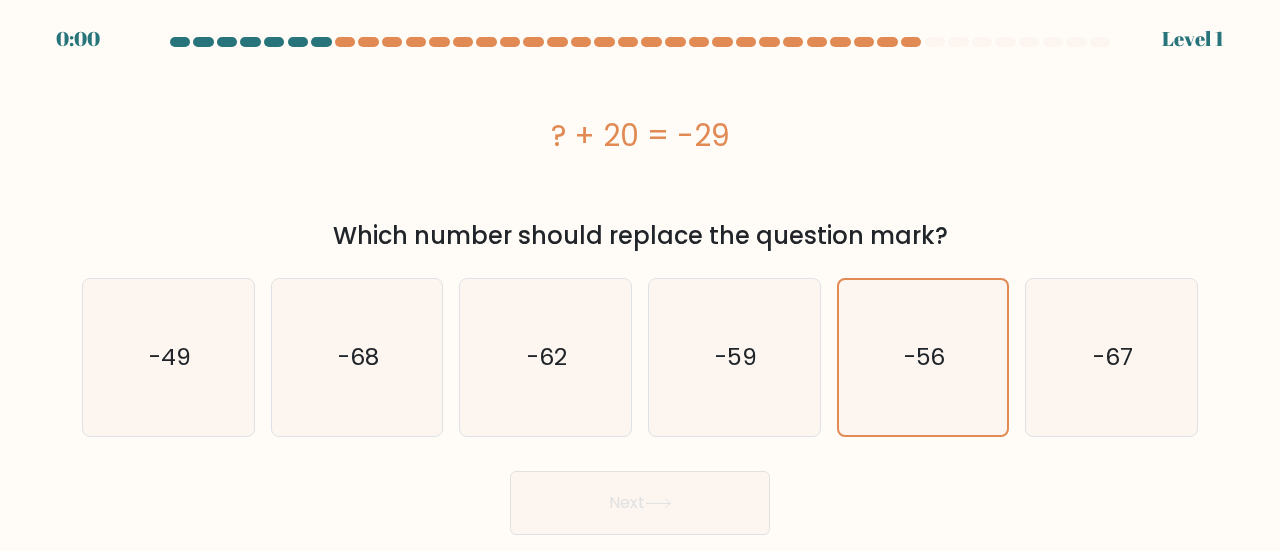 click on "-56" 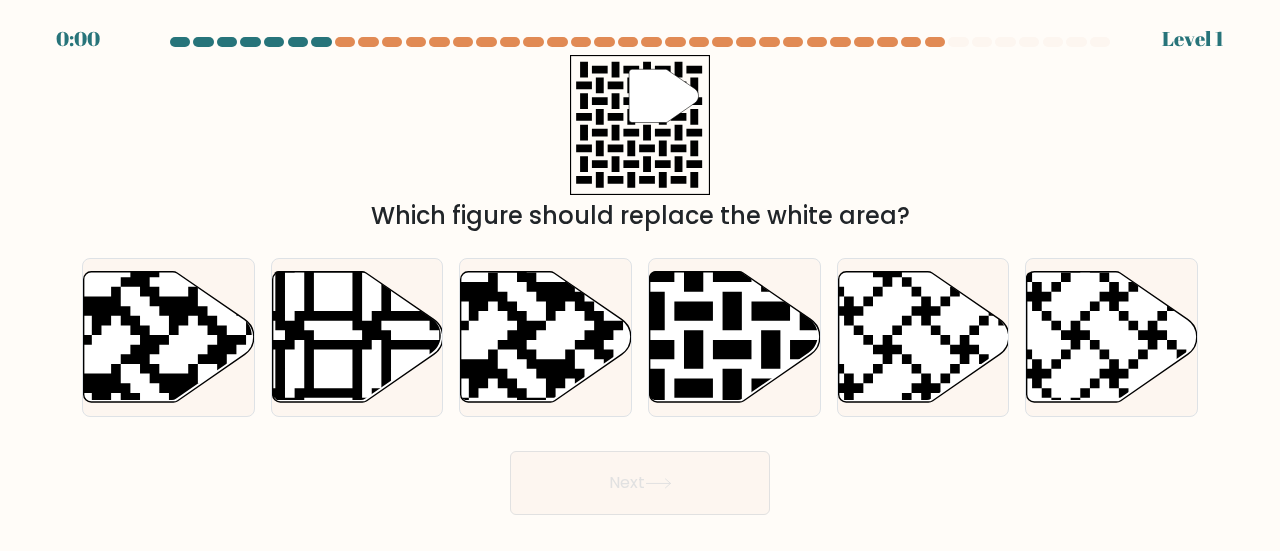 scroll, scrollTop: 0, scrollLeft: 0, axis: both 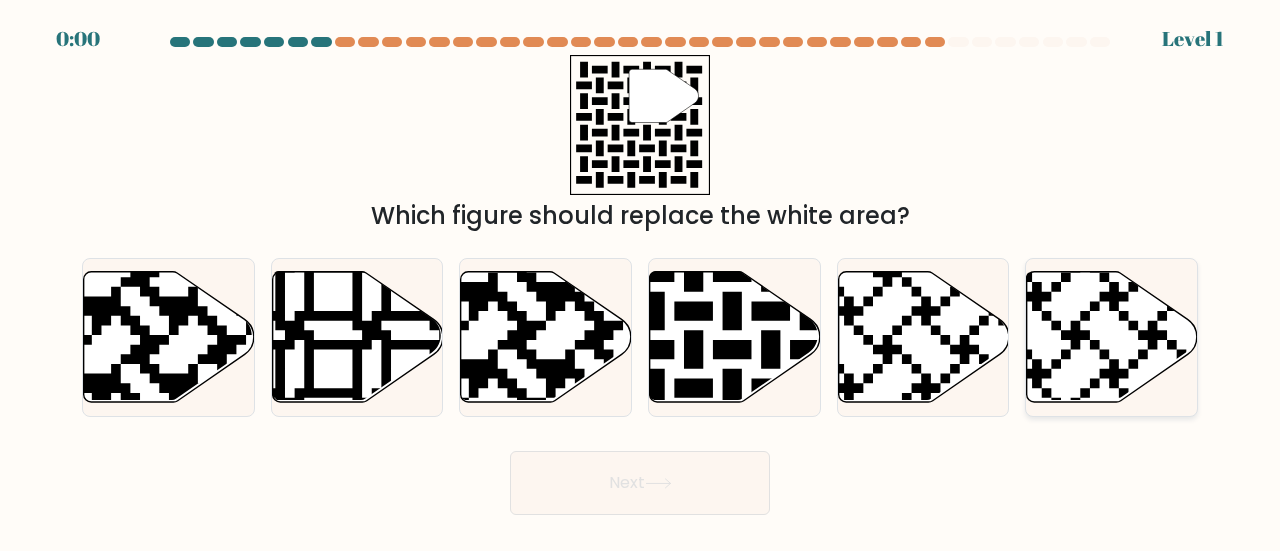 click 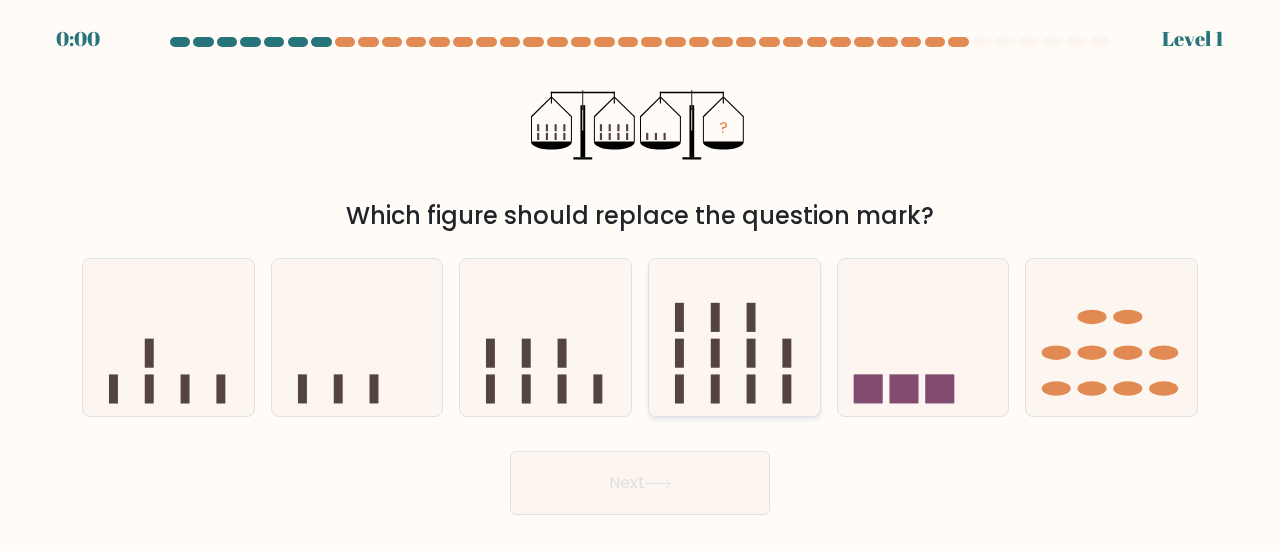 scroll, scrollTop: 0, scrollLeft: 0, axis: both 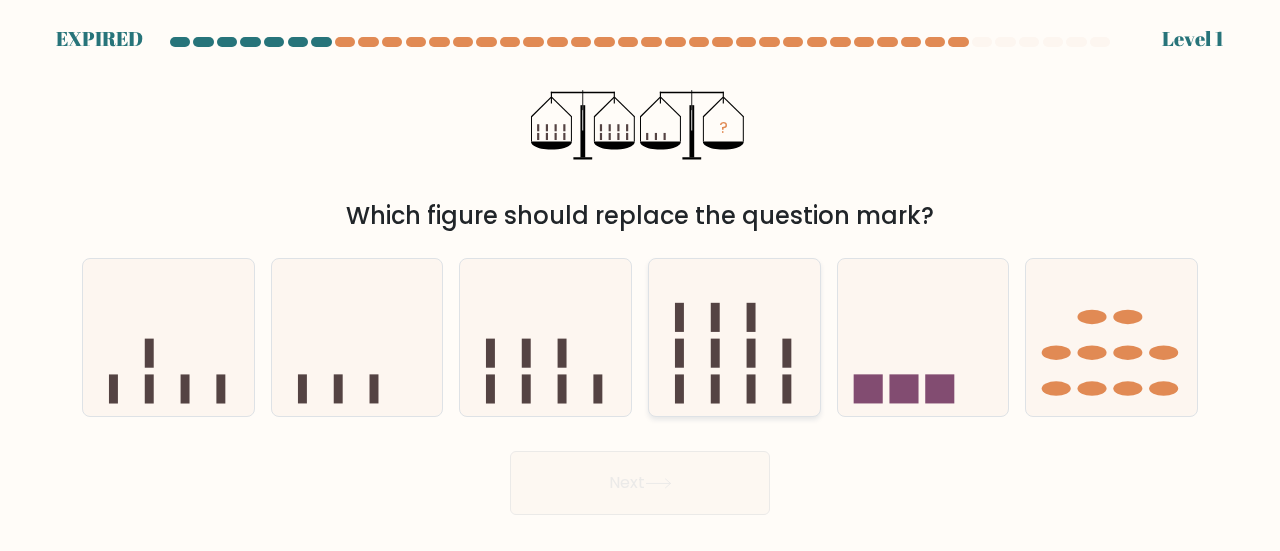 click 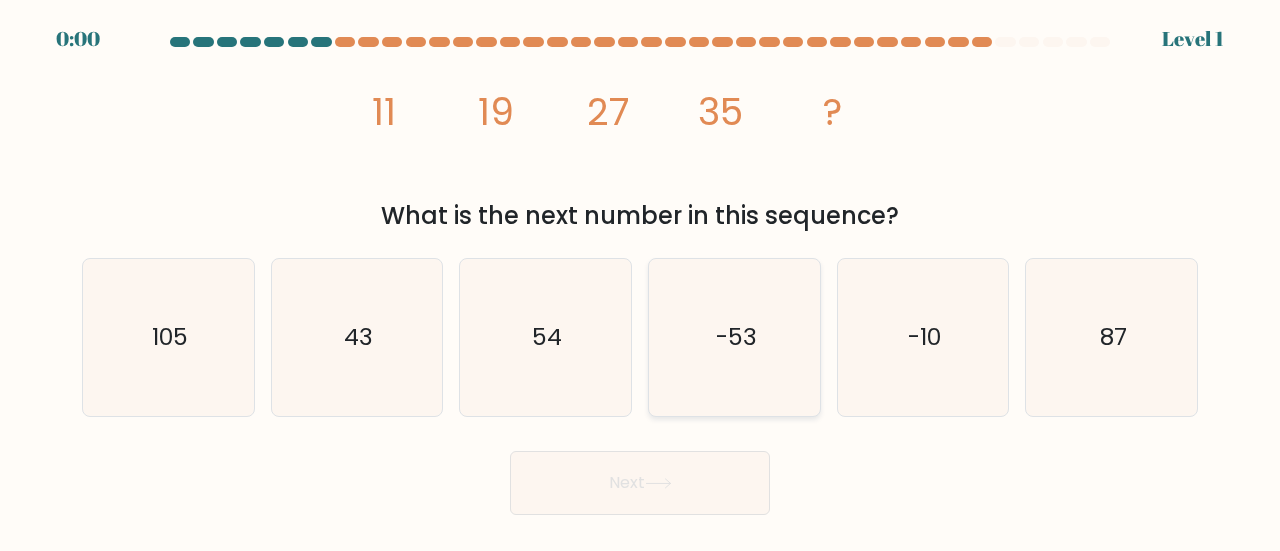 scroll, scrollTop: 0, scrollLeft: 0, axis: both 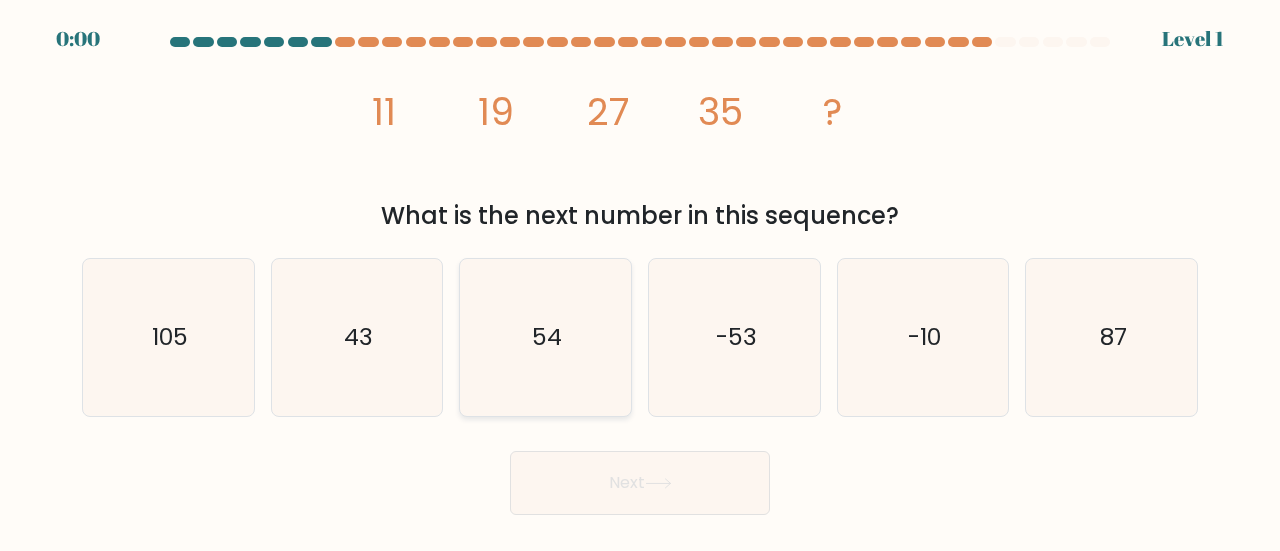 click on "54" 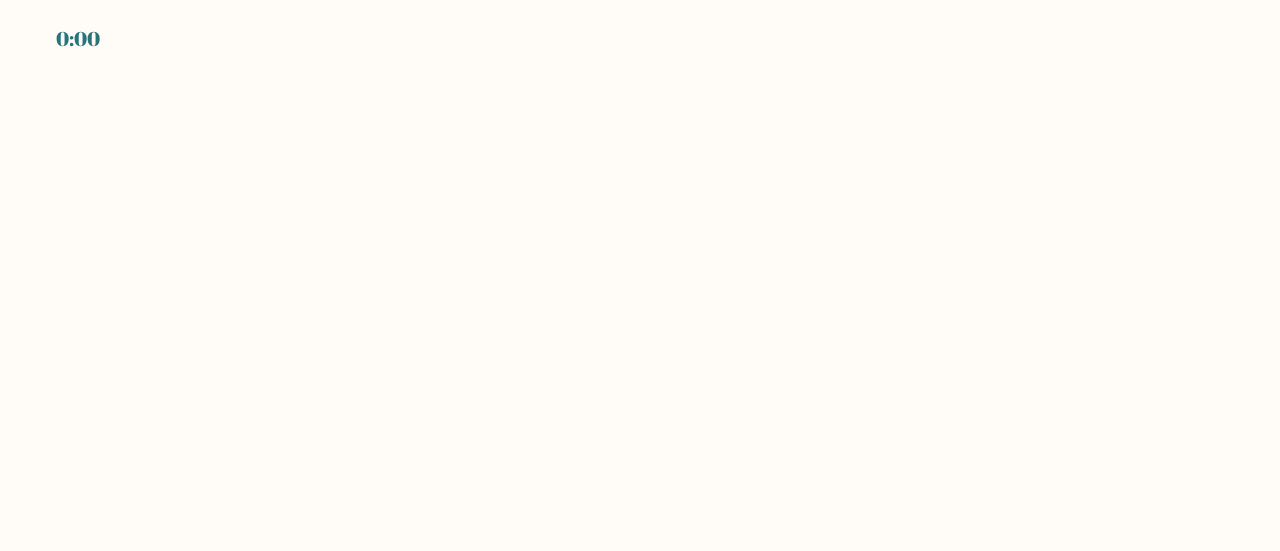 scroll, scrollTop: 0, scrollLeft: 0, axis: both 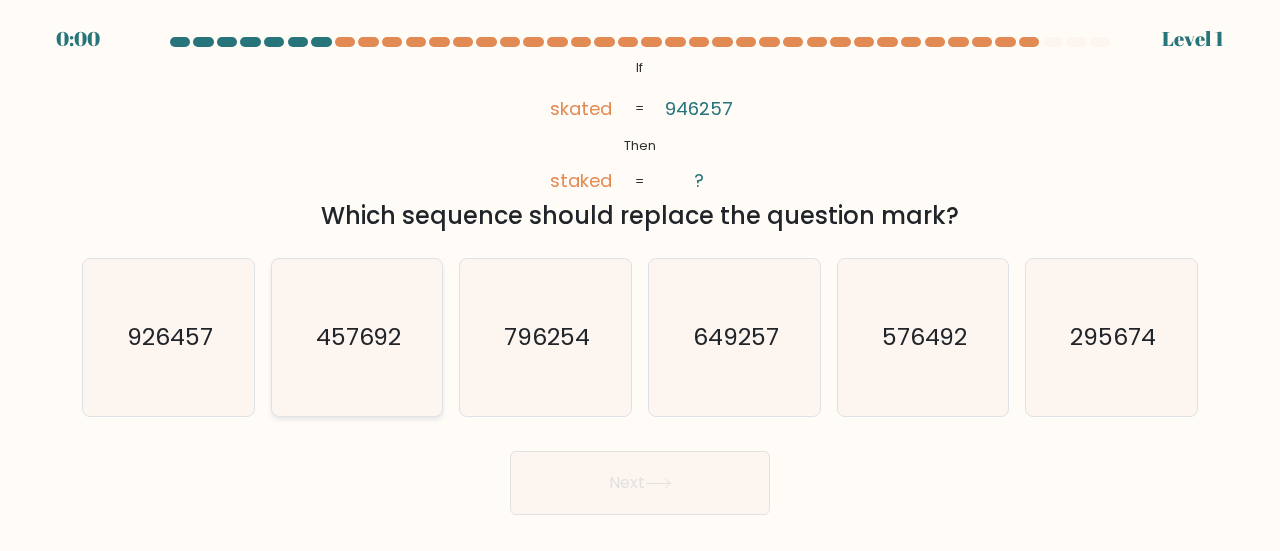 click on "457692" 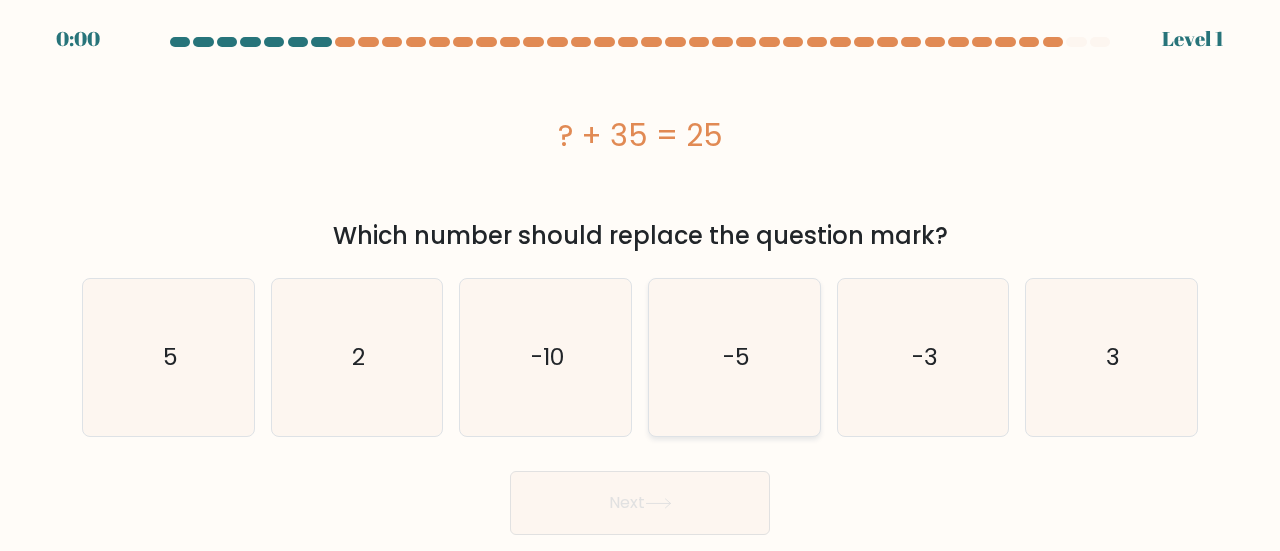 scroll, scrollTop: 0, scrollLeft: 0, axis: both 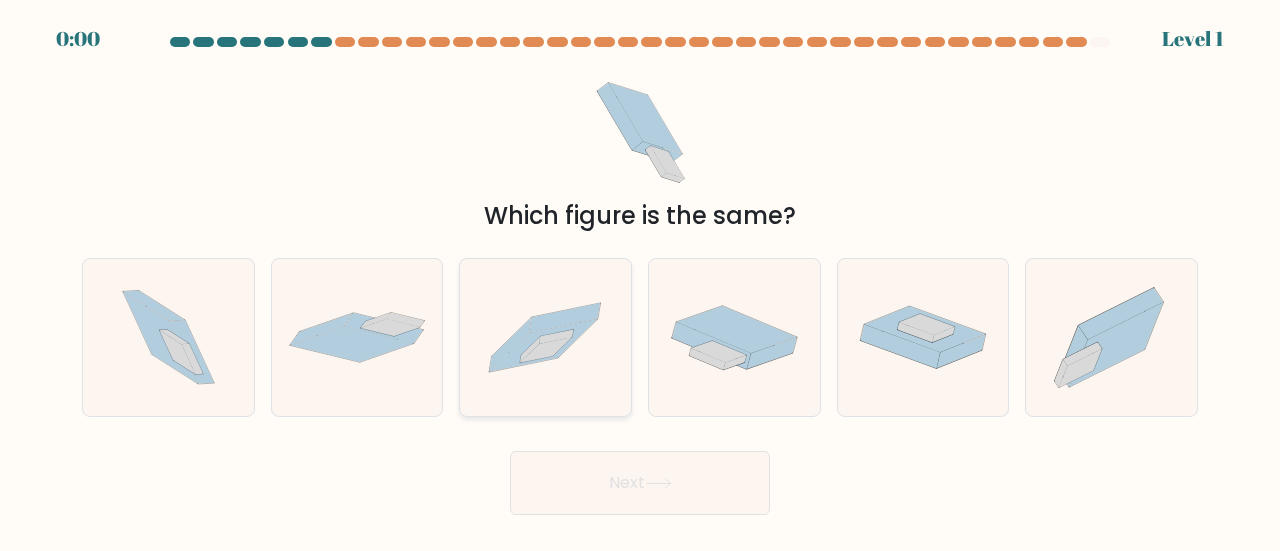 click 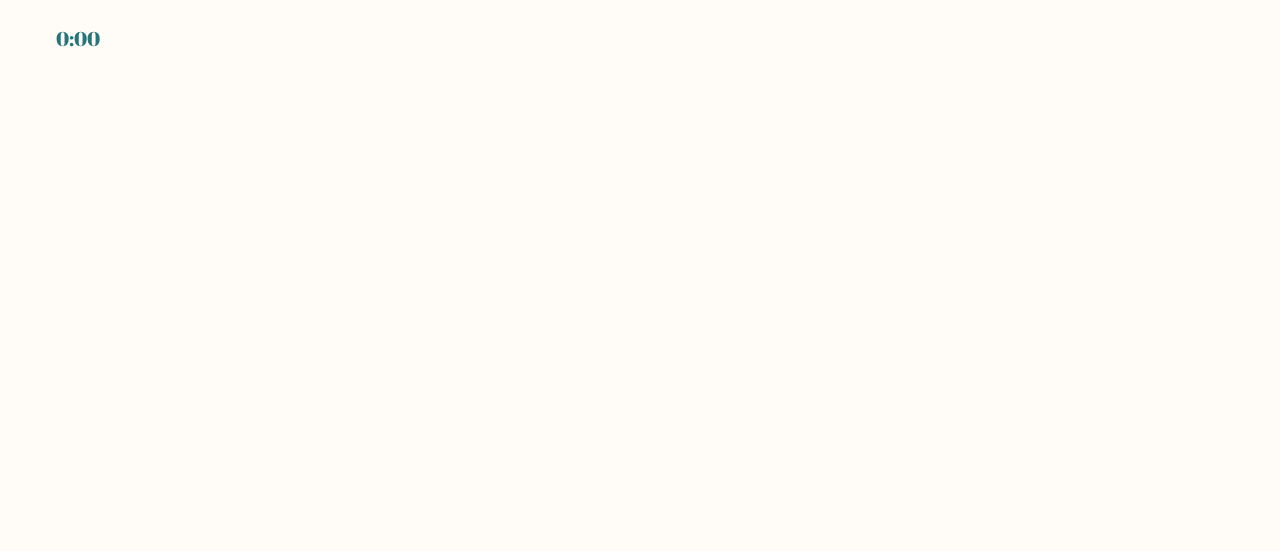 scroll, scrollTop: 0, scrollLeft: 0, axis: both 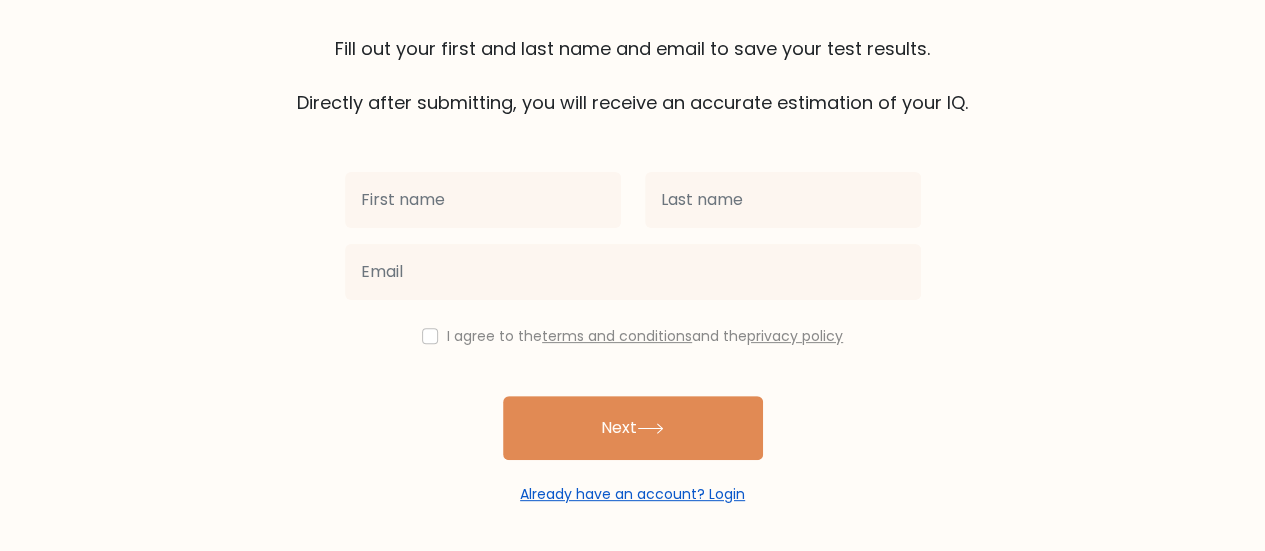 click on "Already have an account? Login" at bounding box center [632, 494] 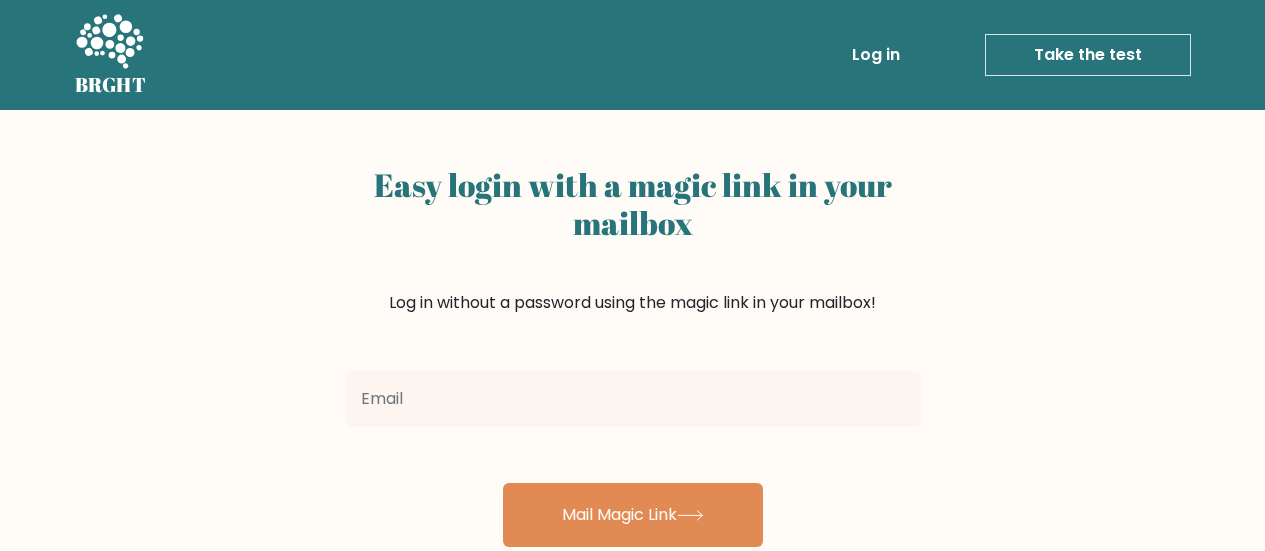 scroll, scrollTop: 0, scrollLeft: 0, axis: both 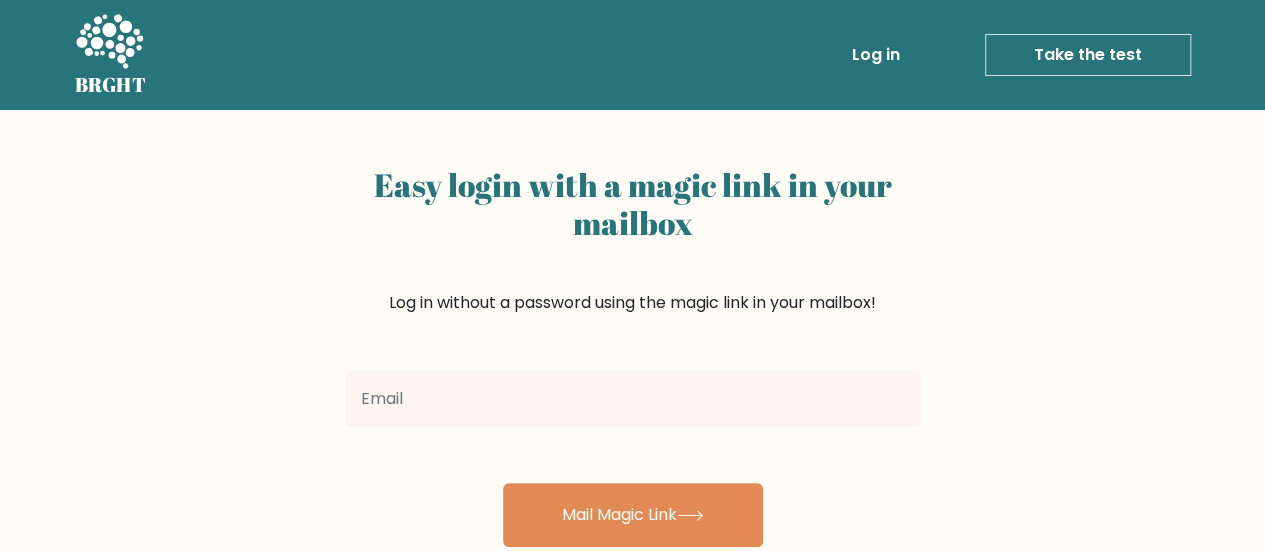 click on "Log in" at bounding box center [876, 55] 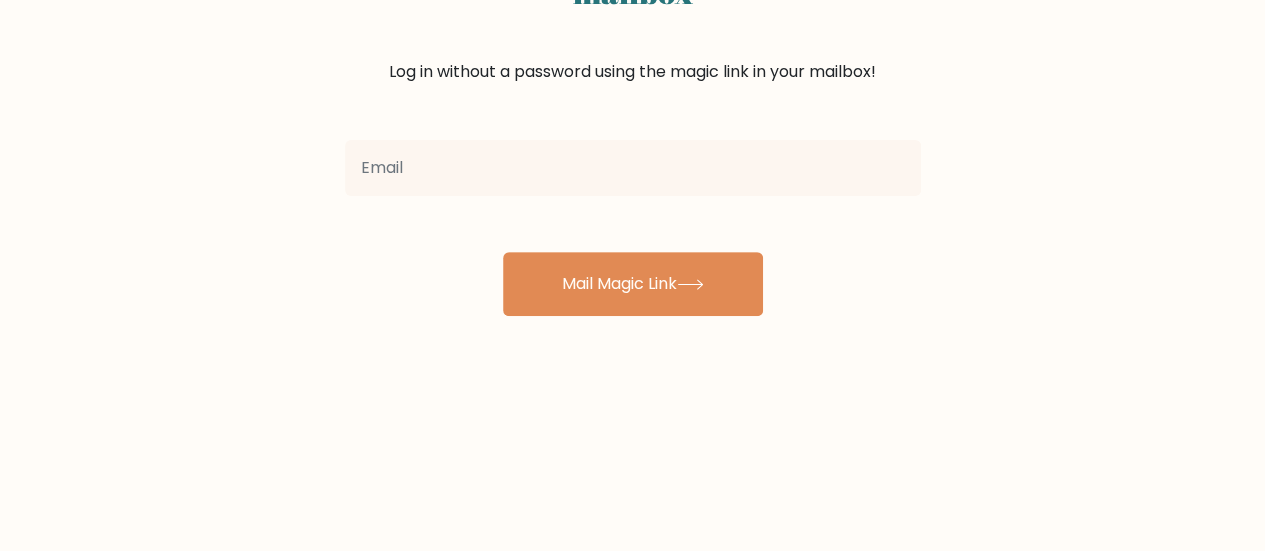 scroll, scrollTop: 200, scrollLeft: 0, axis: vertical 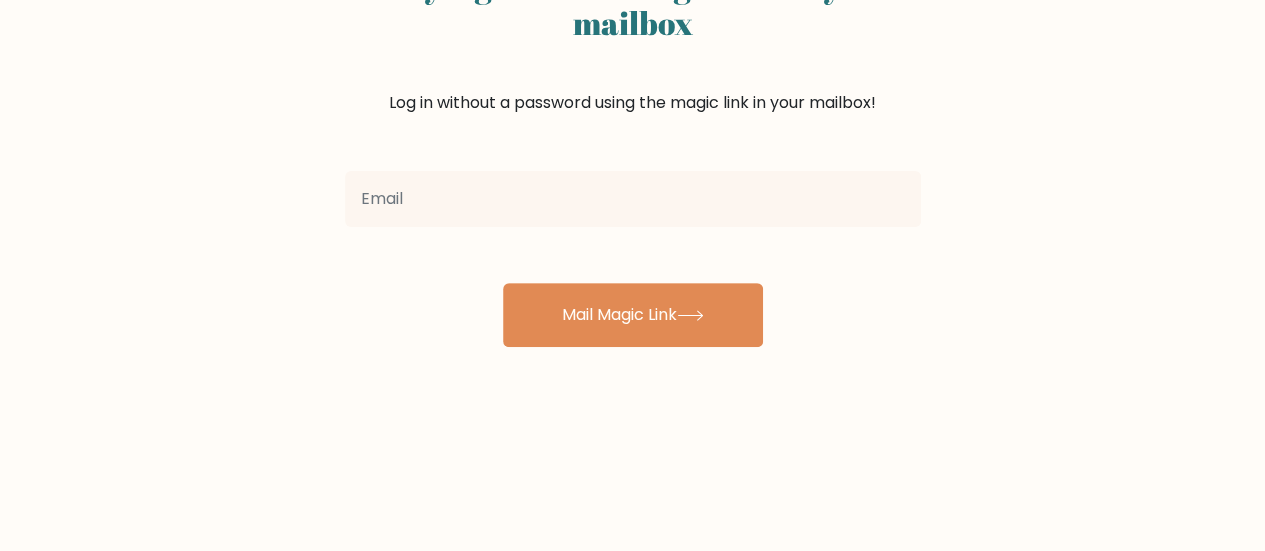click at bounding box center [633, 199] 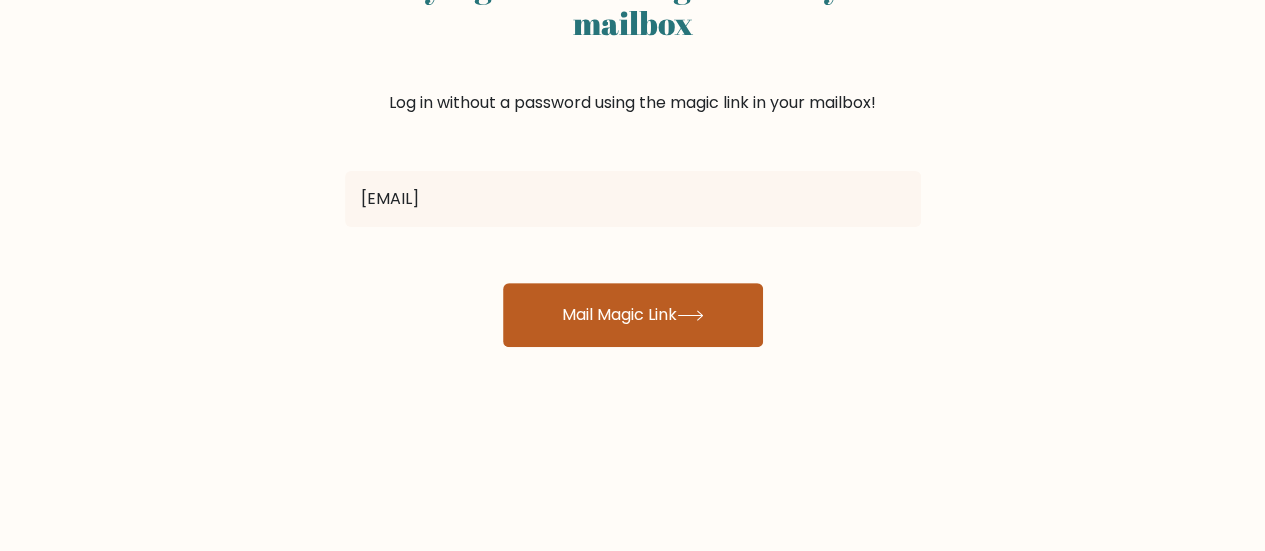 click on "Mail Magic Link" at bounding box center (633, 315) 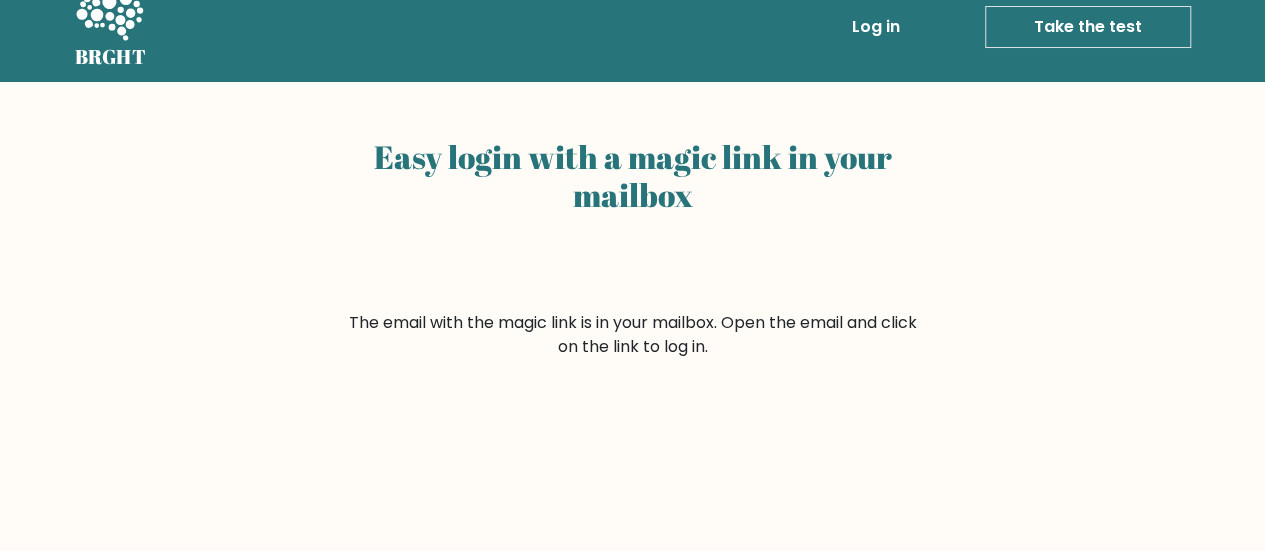 scroll, scrollTop: 0, scrollLeft: 0, axis: both 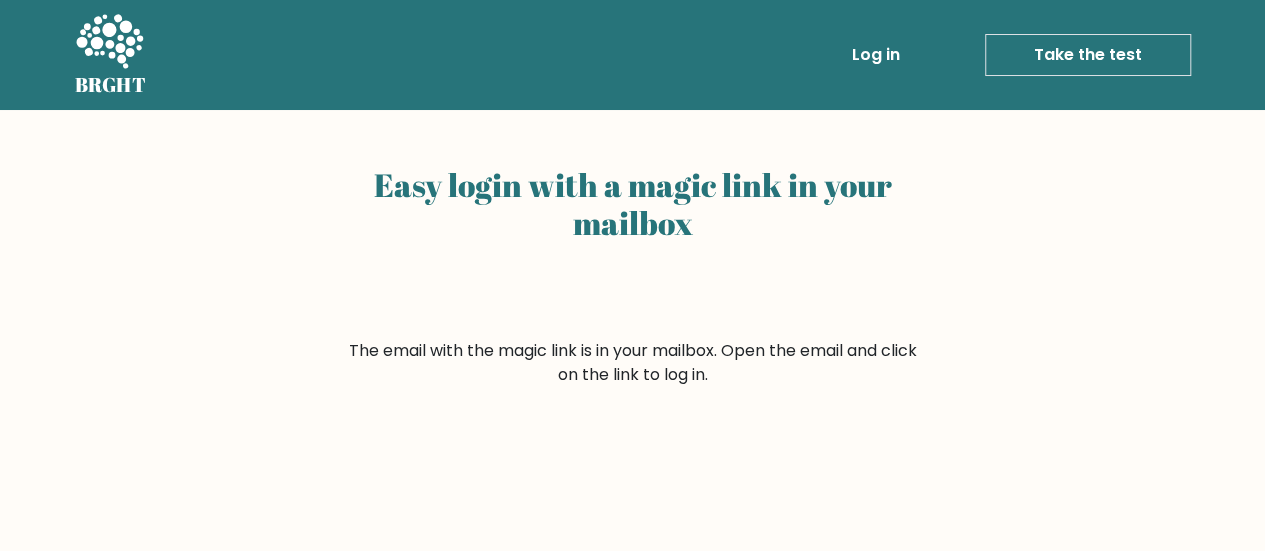click on "Take the test" at bounding box center [1088, 55] 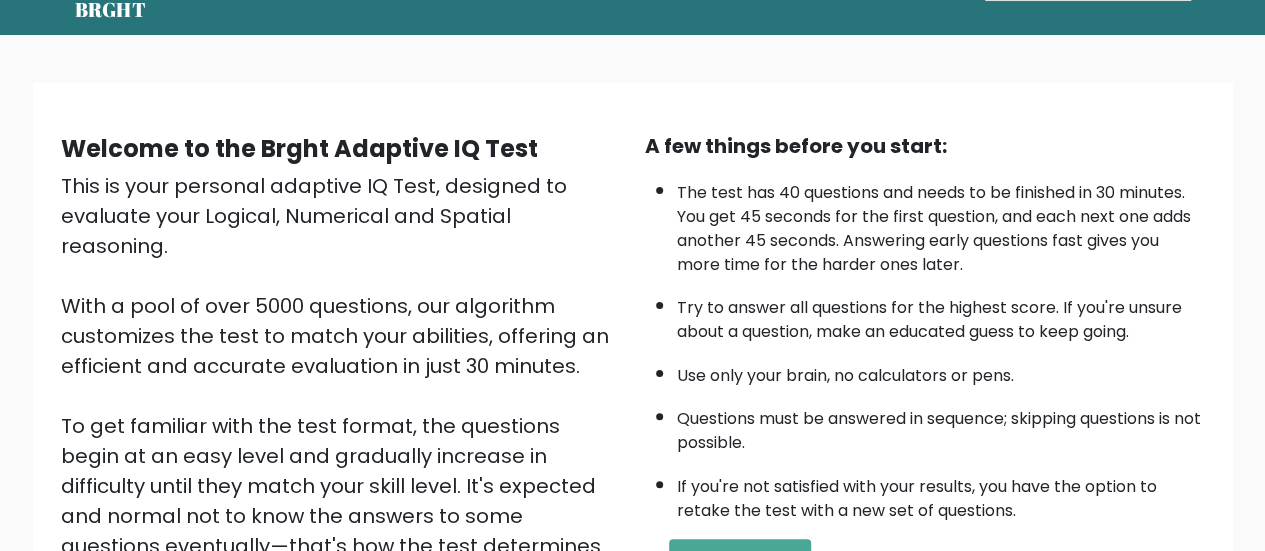 scroll, scrollTop: 200, scrollLeft: 0, axis: vertical 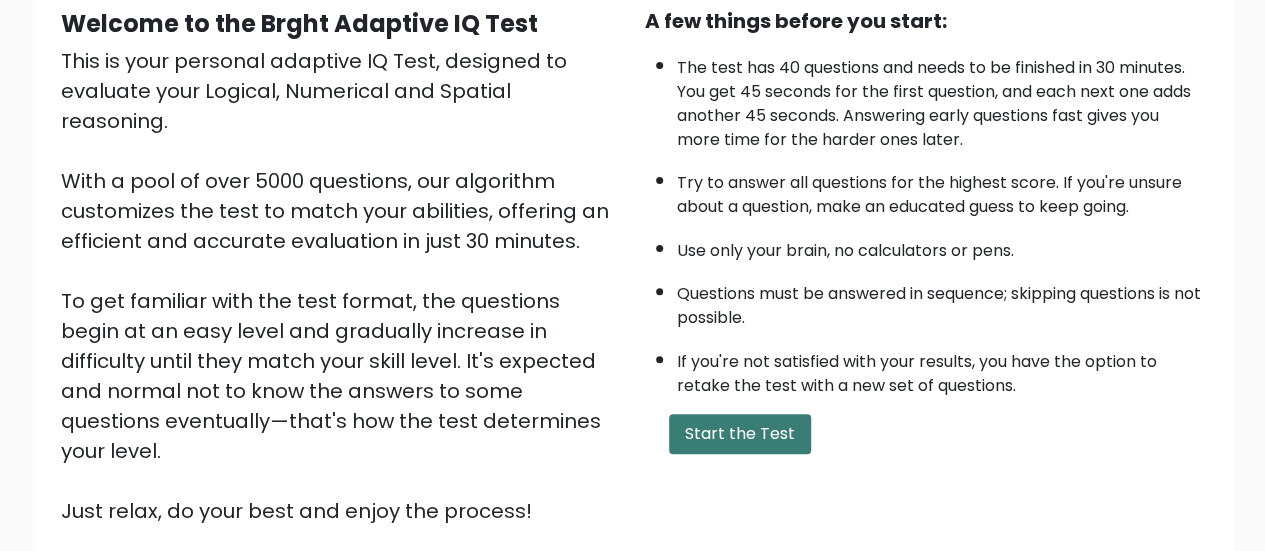 click on "Start the Test" at bounding box center (740, 434) 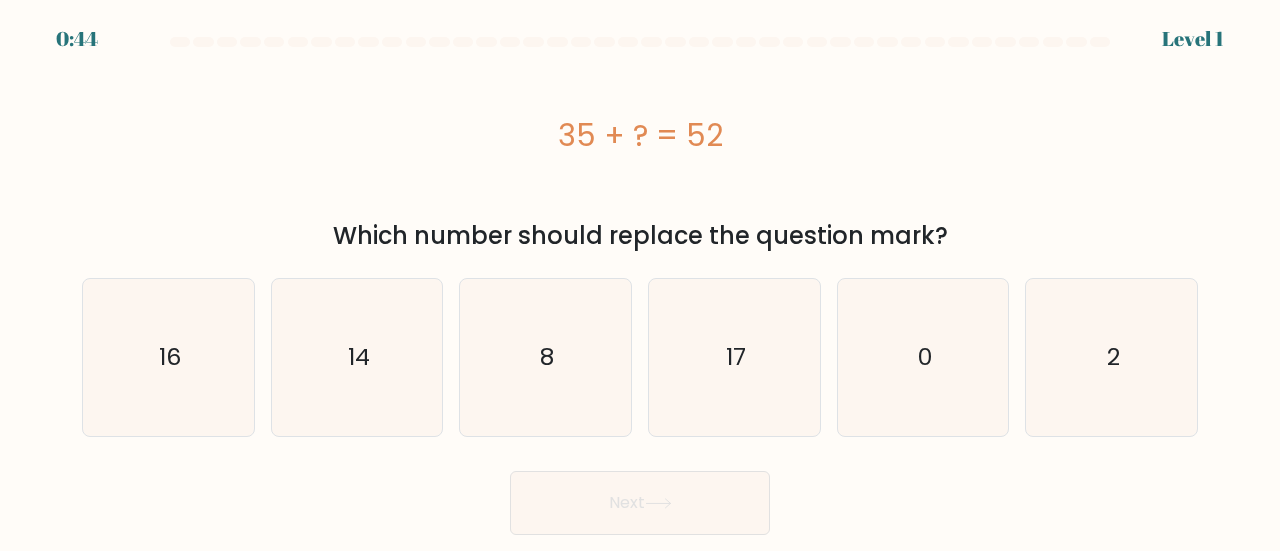 scroll, scrollTop: 0, scrollLeft: 0, axis: both 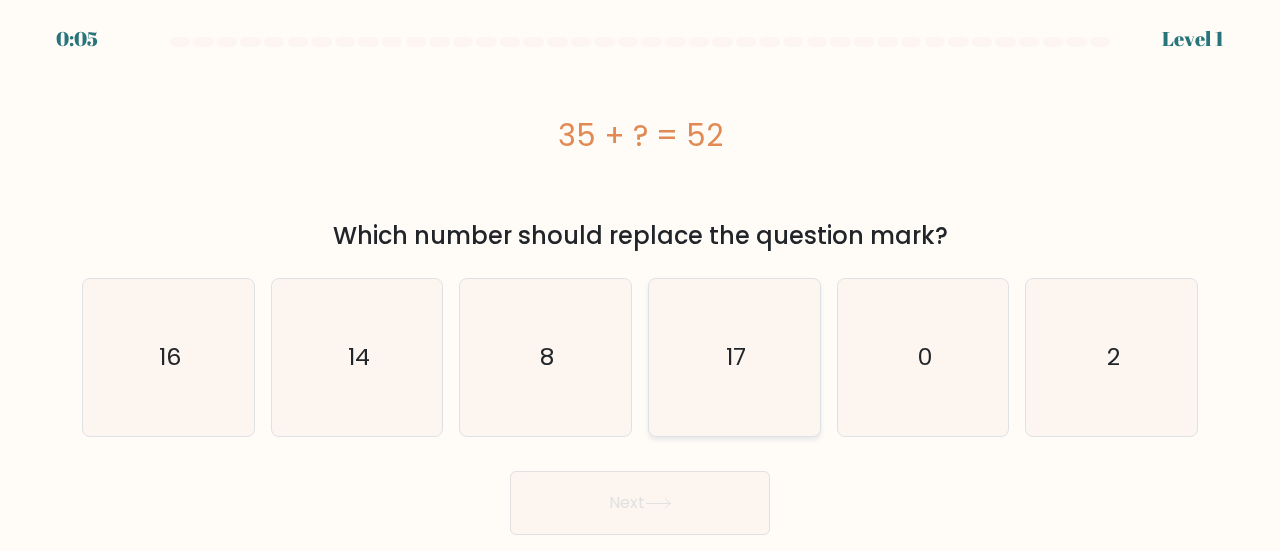 click on "17" 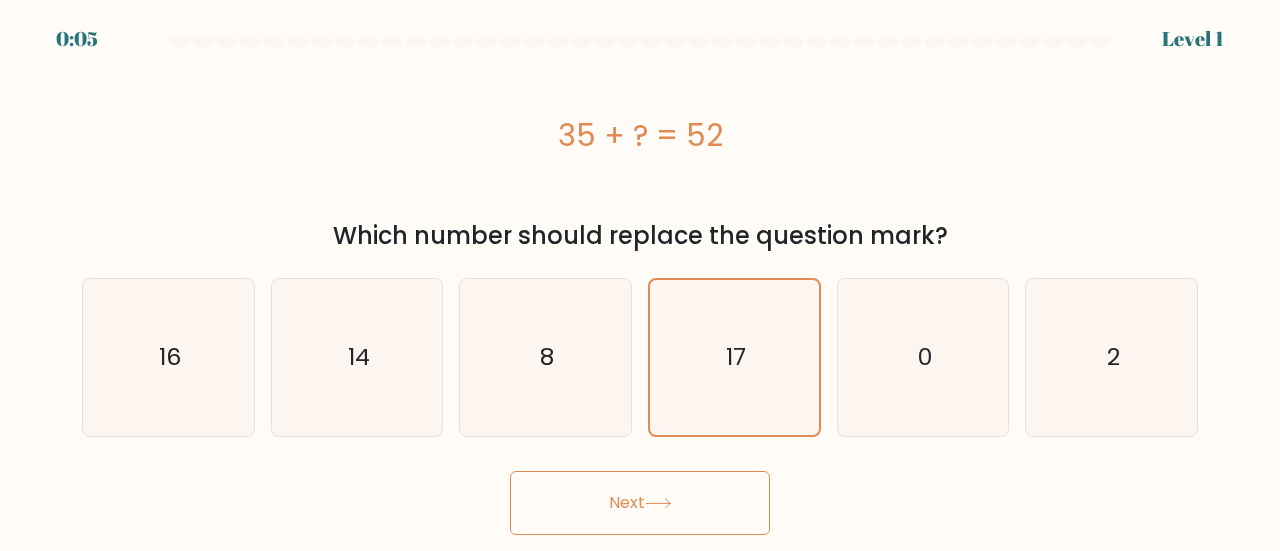 click on "Next" at bounding box center (640, 503) 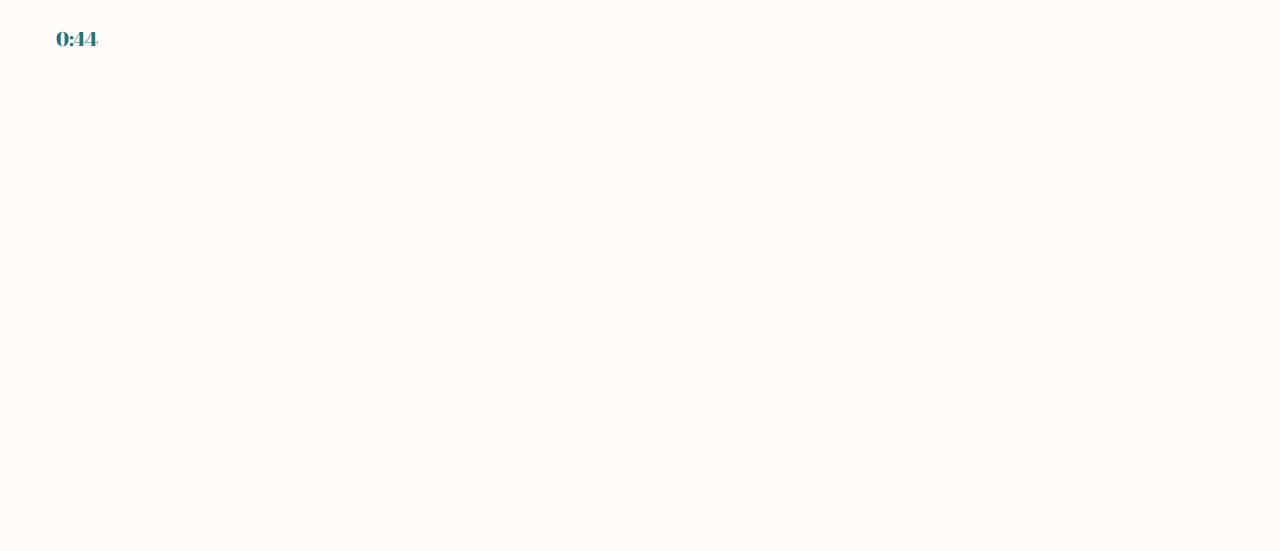 scroll, scrollTop: 0, scrollLeft: 0, axis: both 